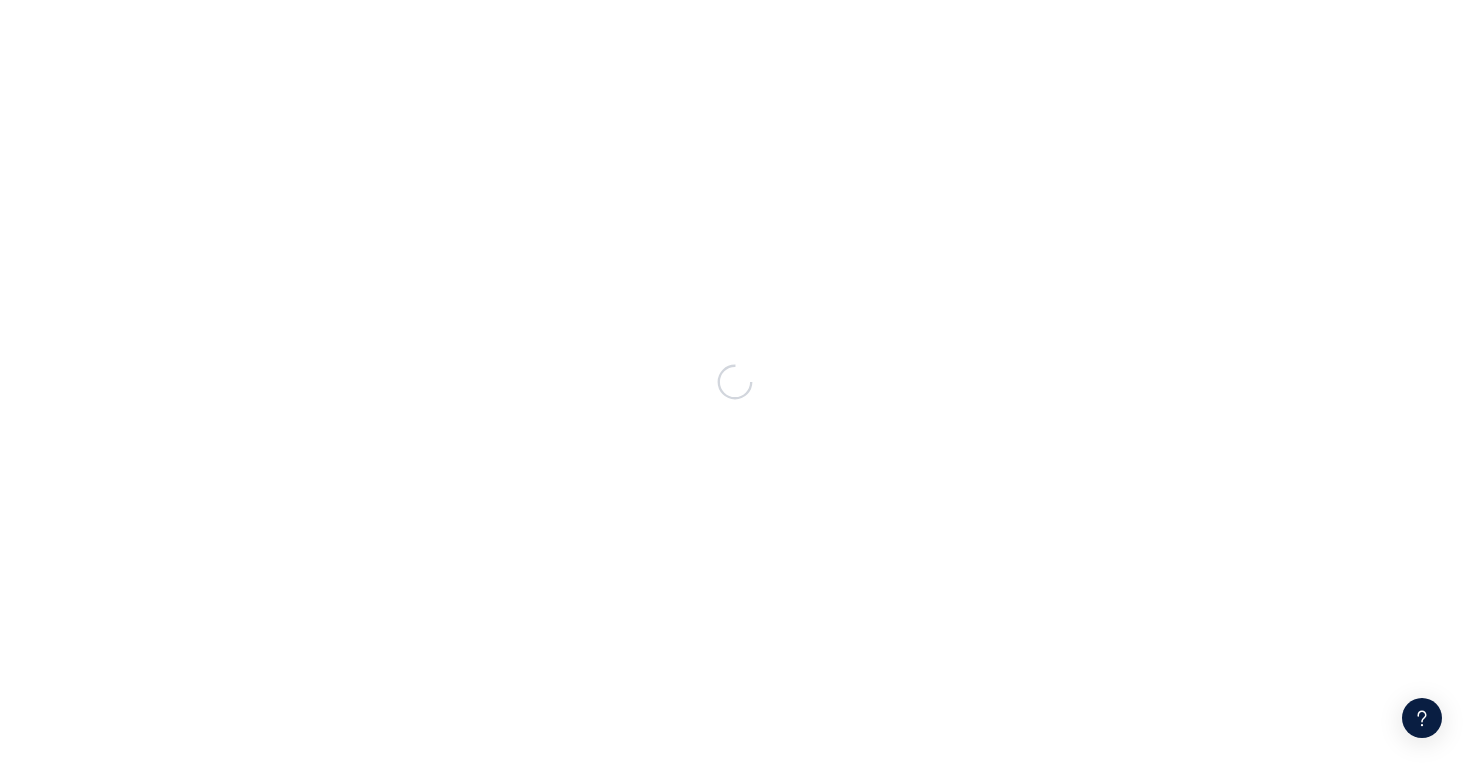 scroll, scrollTop: 0, scrollLeft: 0, axis: both 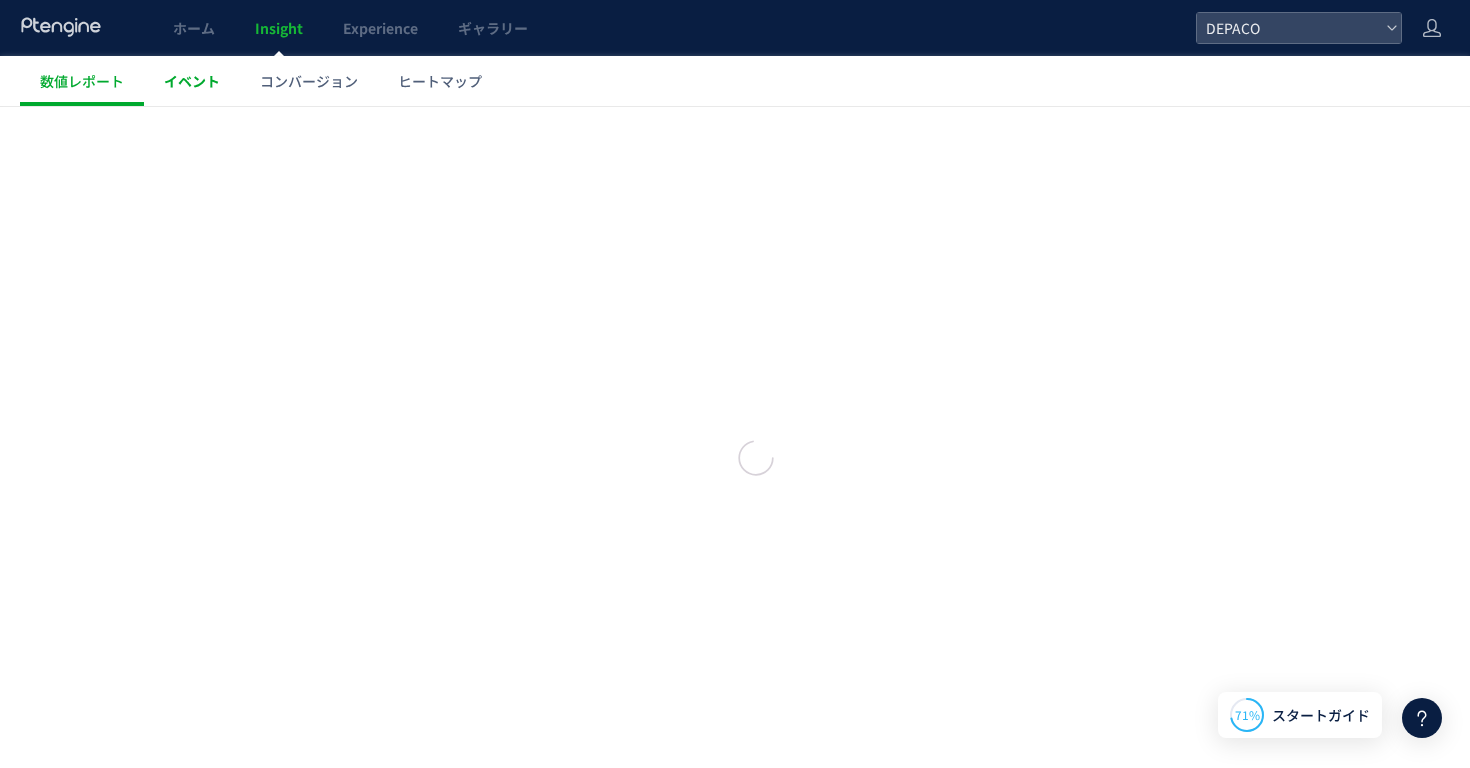 click on "イベント" at bounding box center (192, 81) 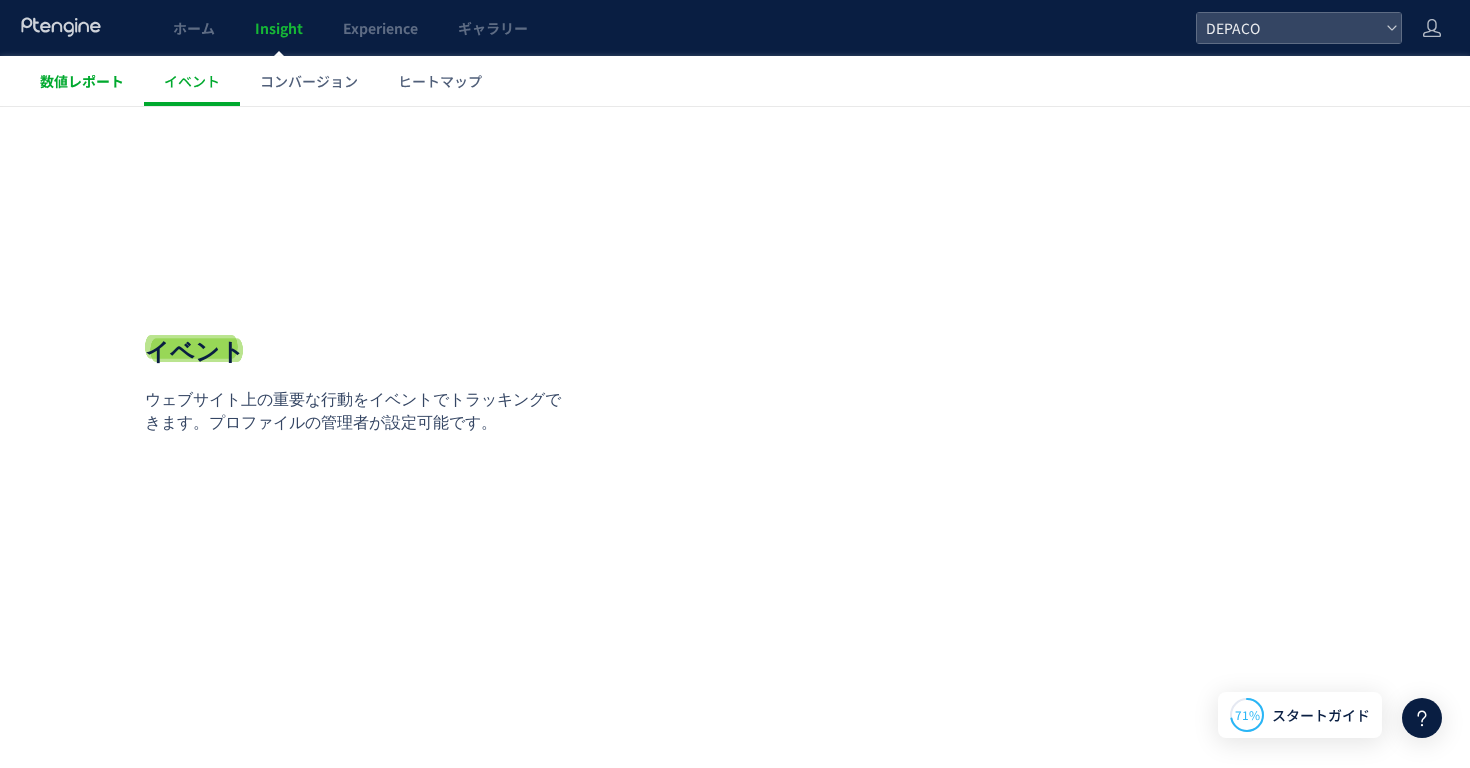 click on "数値レポート" at bounding box center (82, 81) 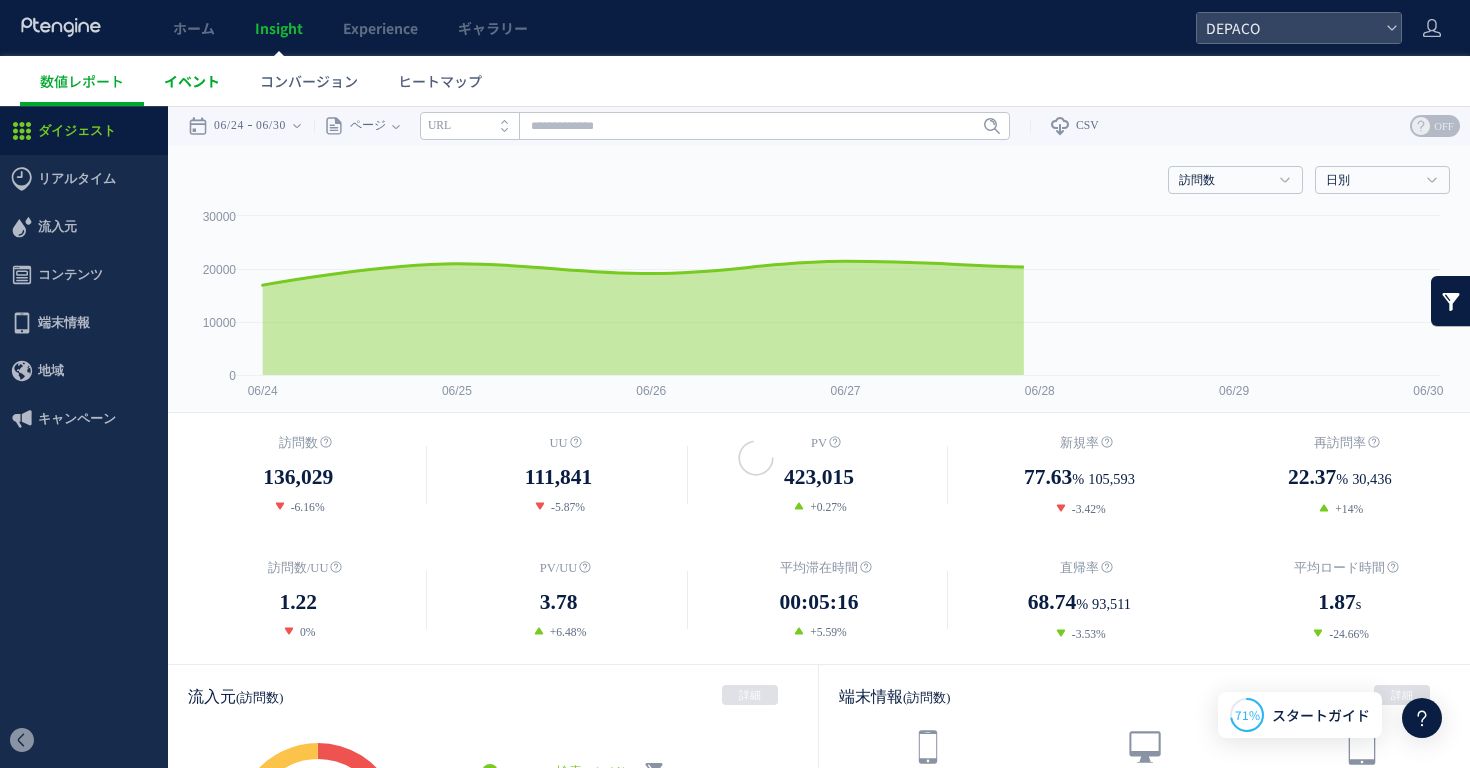 click on "イベント" at bounding box center (192, 81) 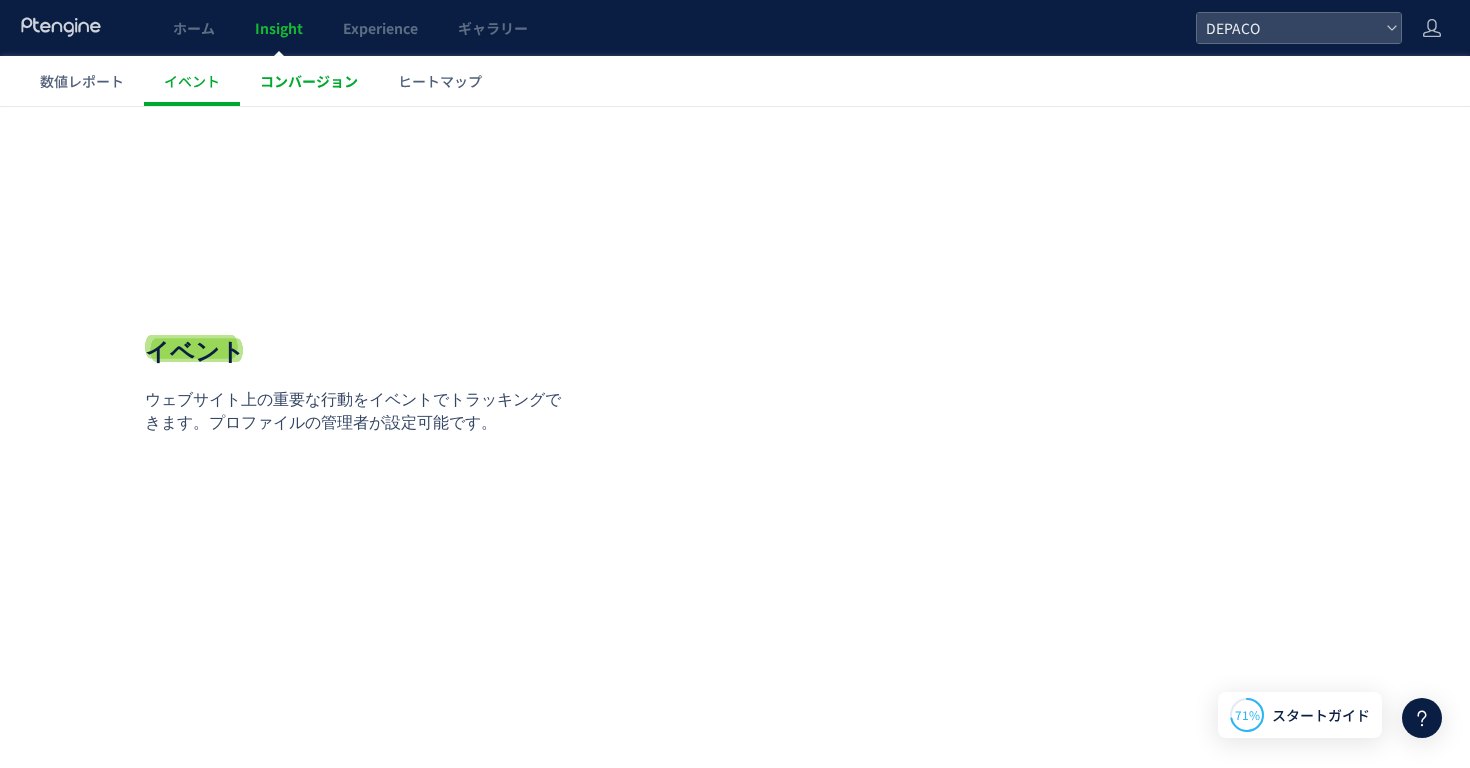 click on "コンバージョン" at bounding box center (309, 81) 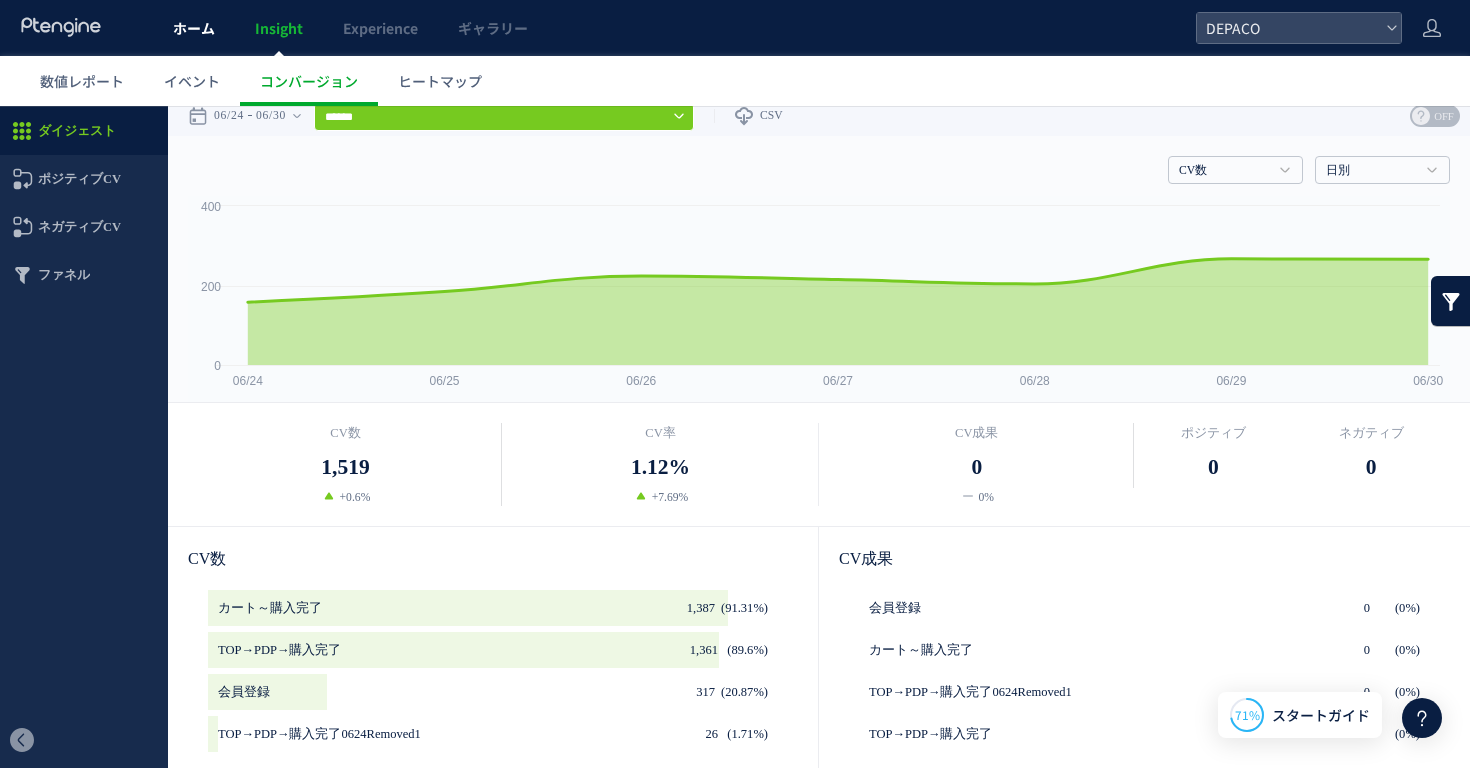 scroll, scrollTop: 0, scrollLeft: 0, axis: both 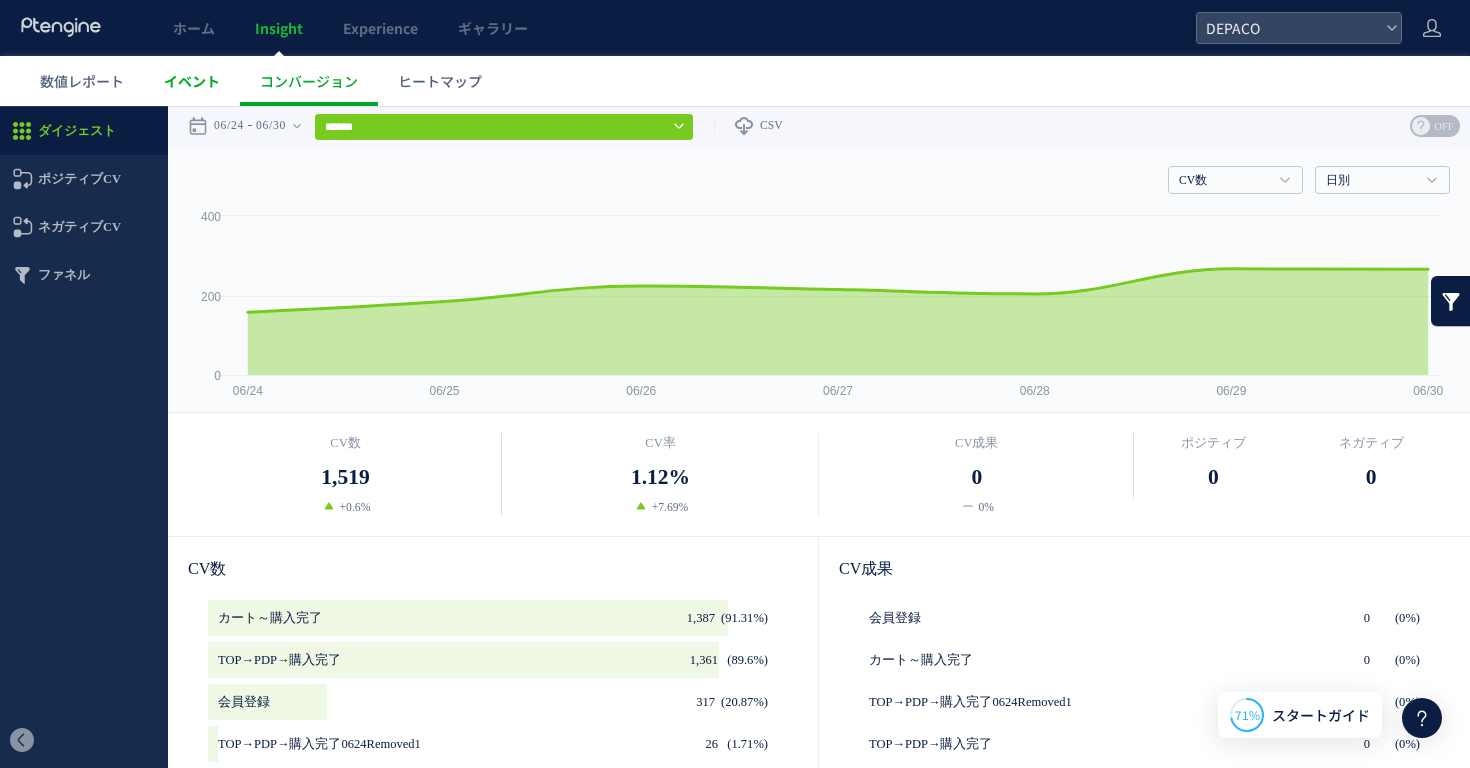 click on "イベント" at bounding box center (192, 81) 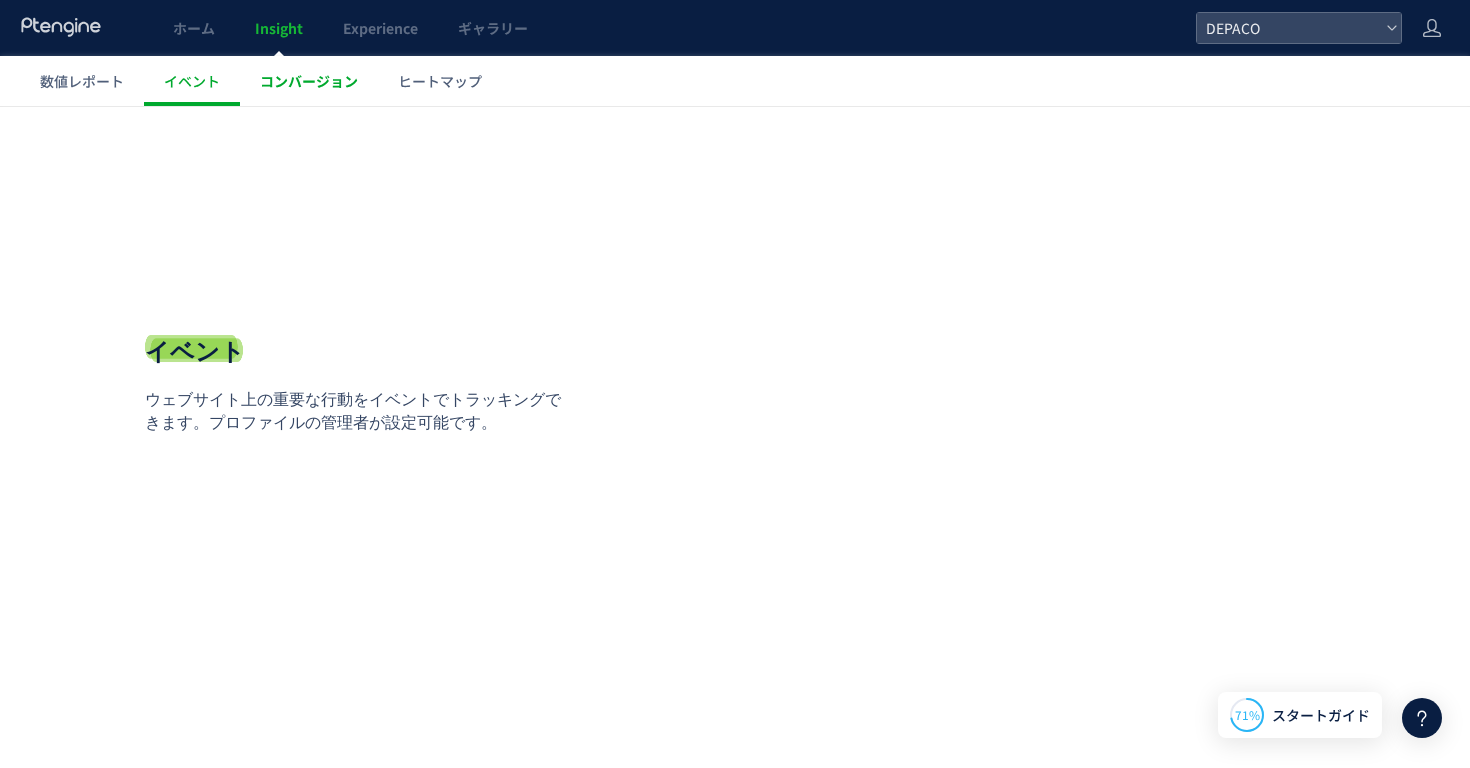 click on "コンバージョン" at bounding box center [309, 81] 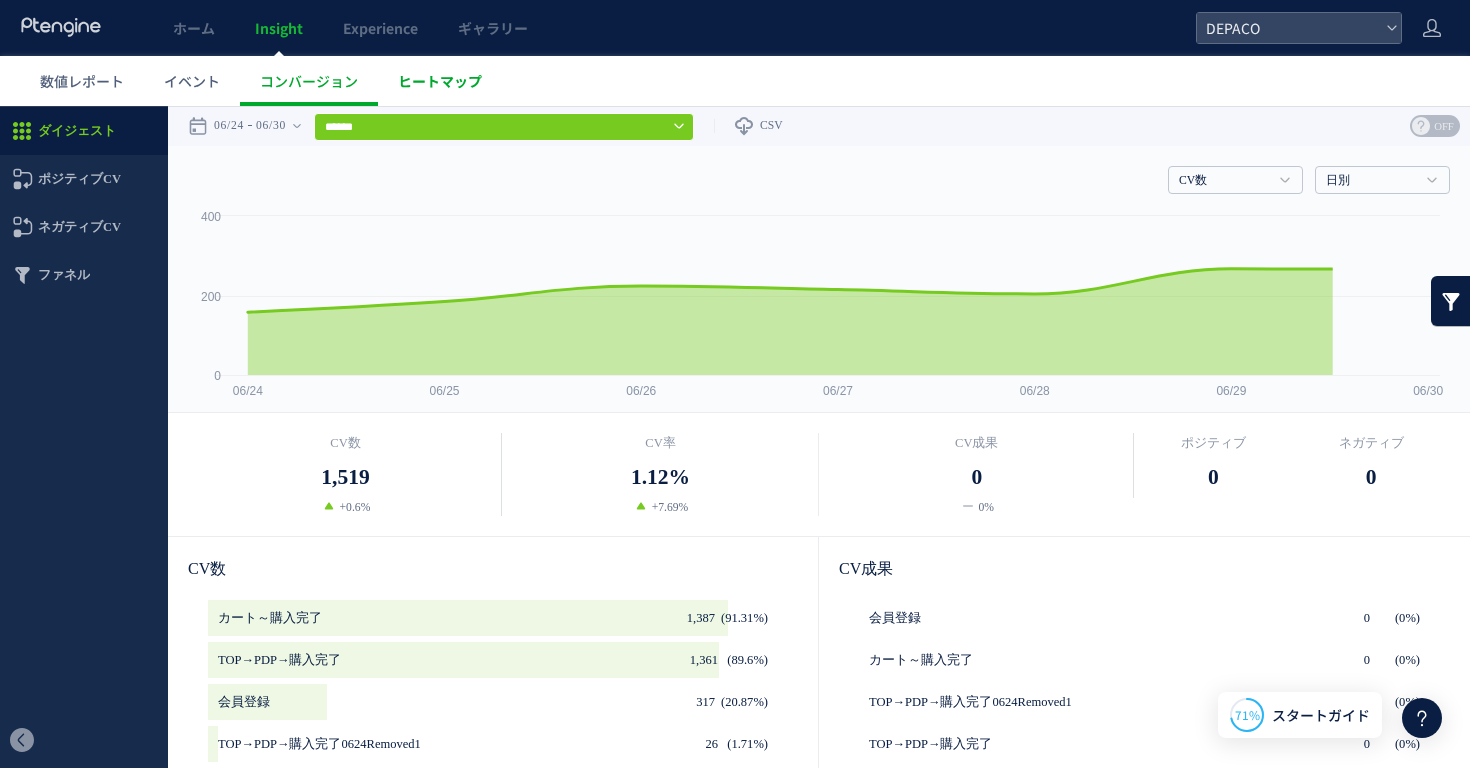 click on "ヒートマップ" at bounding box center (440, 81) 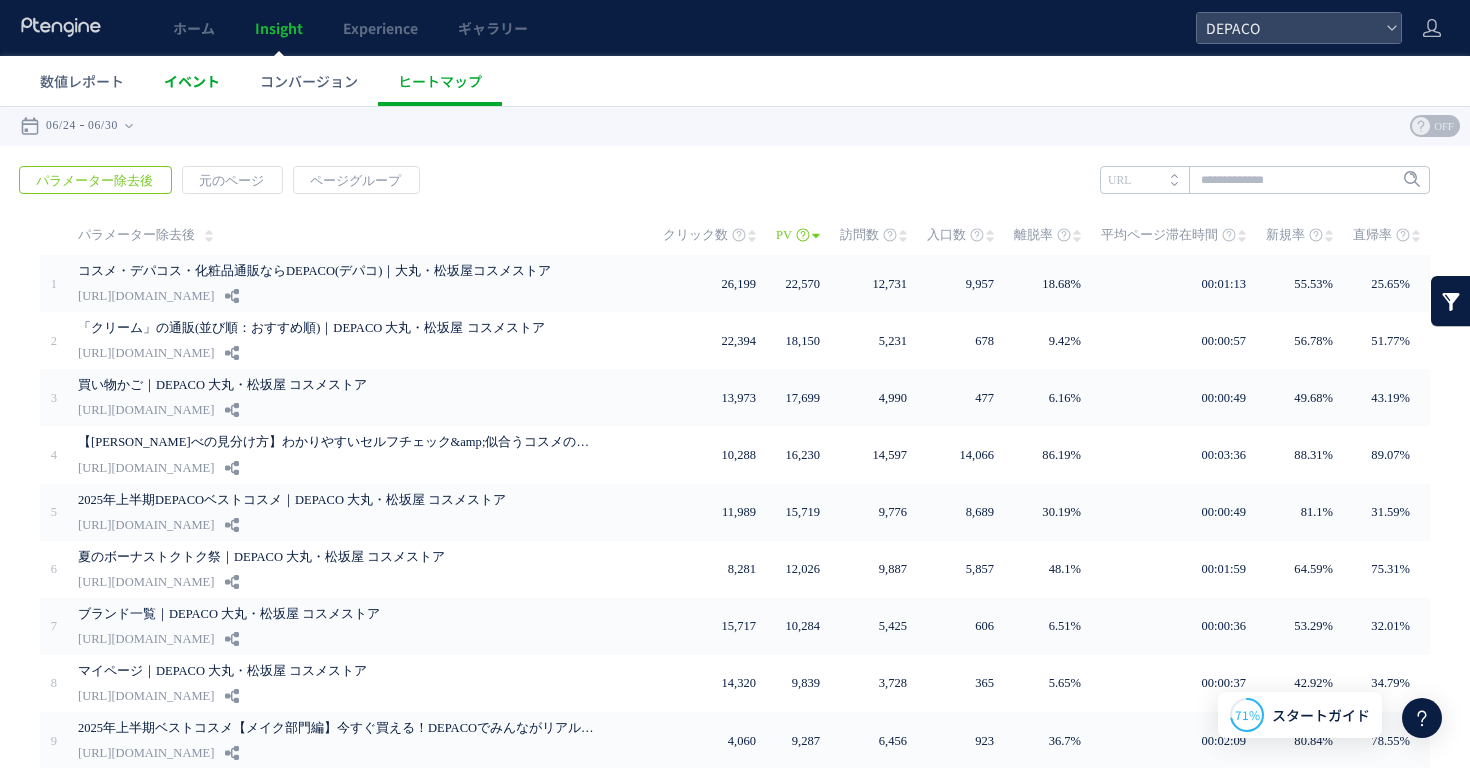 click on "イベント" at bounding box center (192, 81) 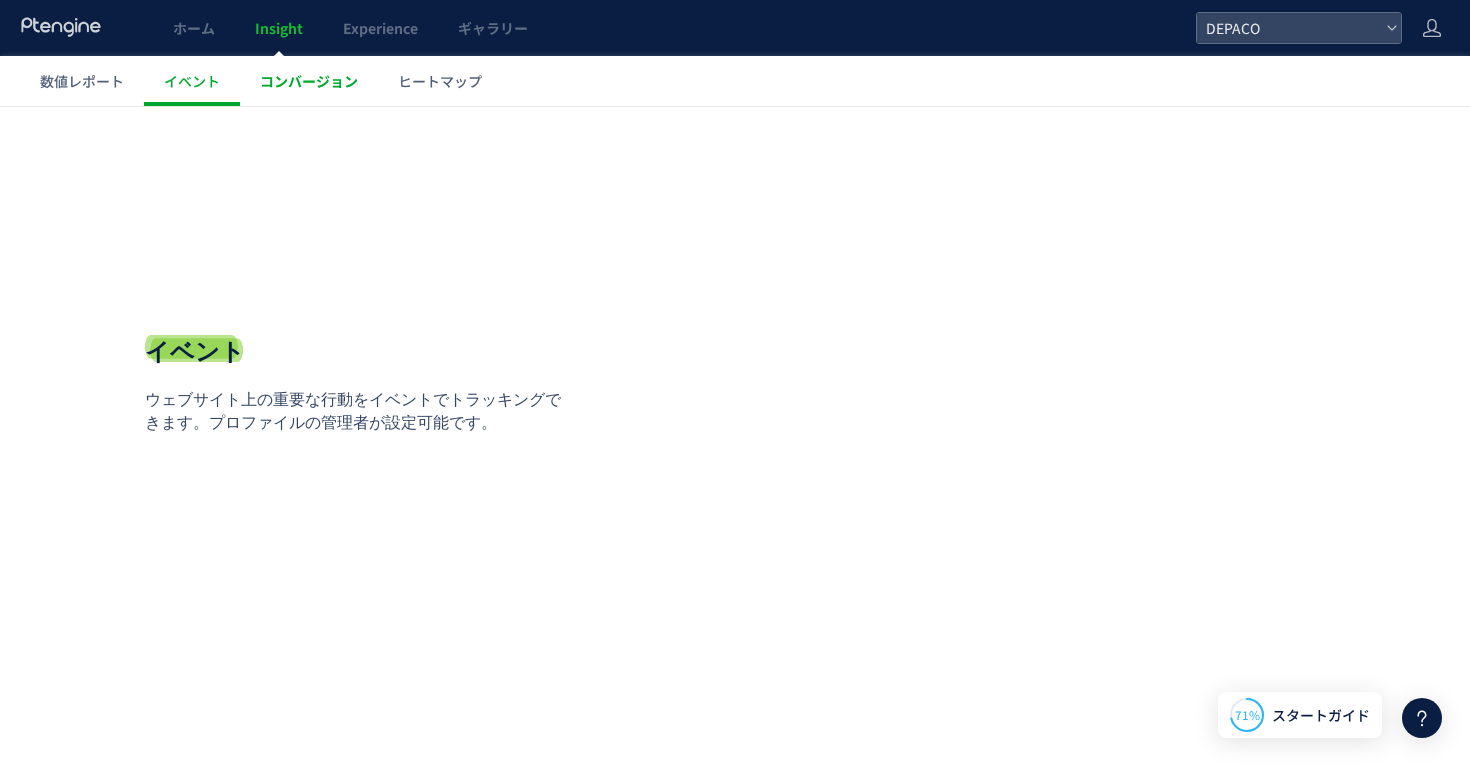 click on "コンバージョン" at bounding box center [309, 81] 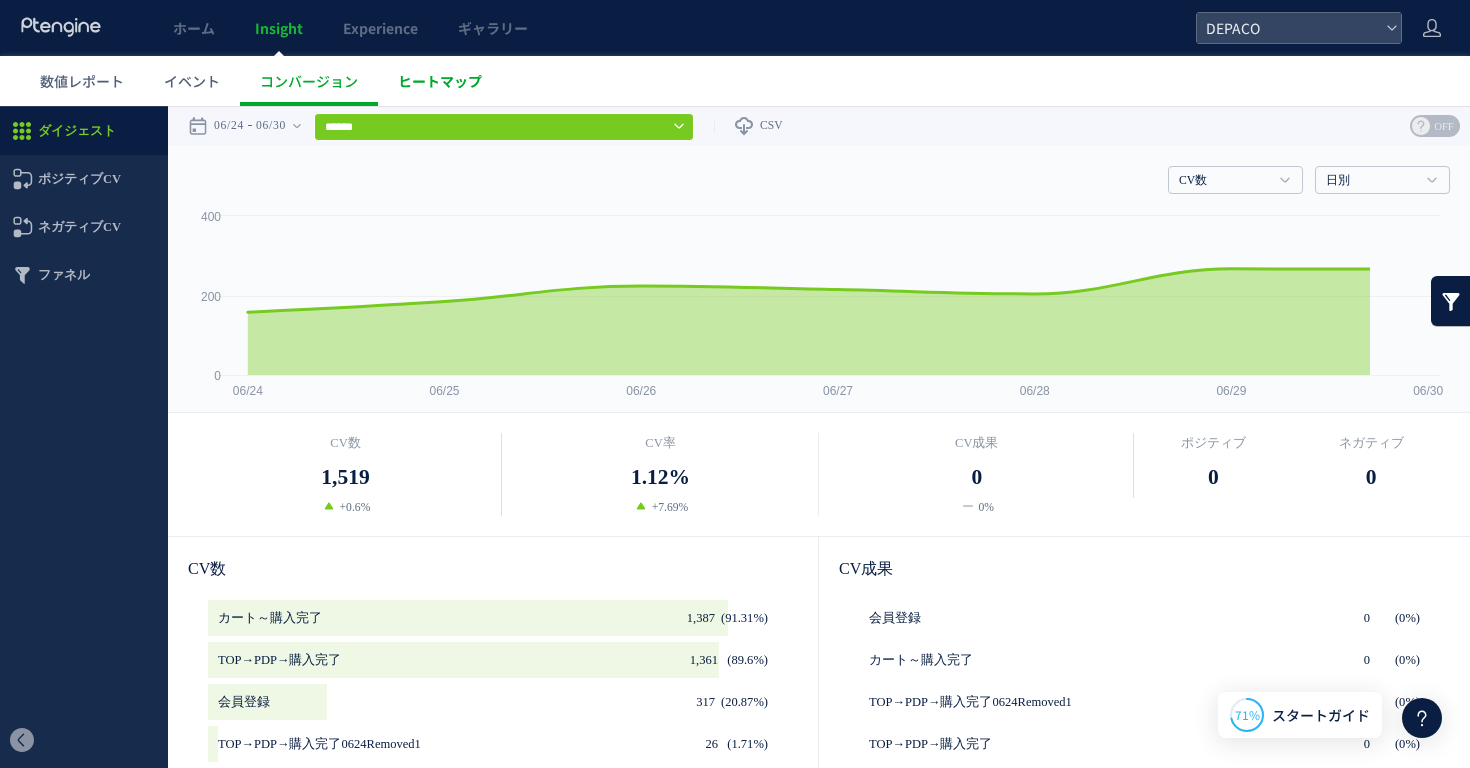 click on "ヒートマップ" at bounding box center [440, 81] 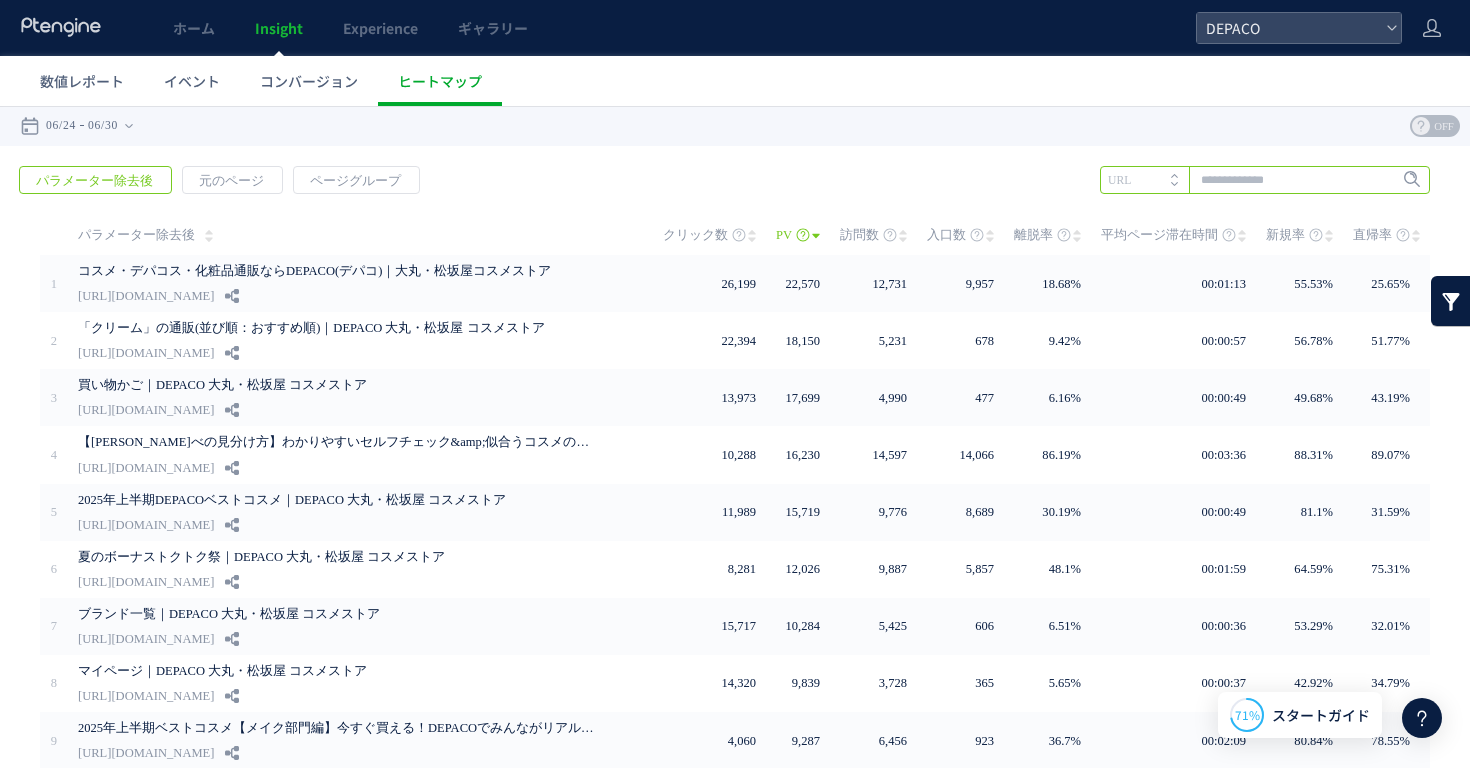 click at bounding box center (1265, 180) 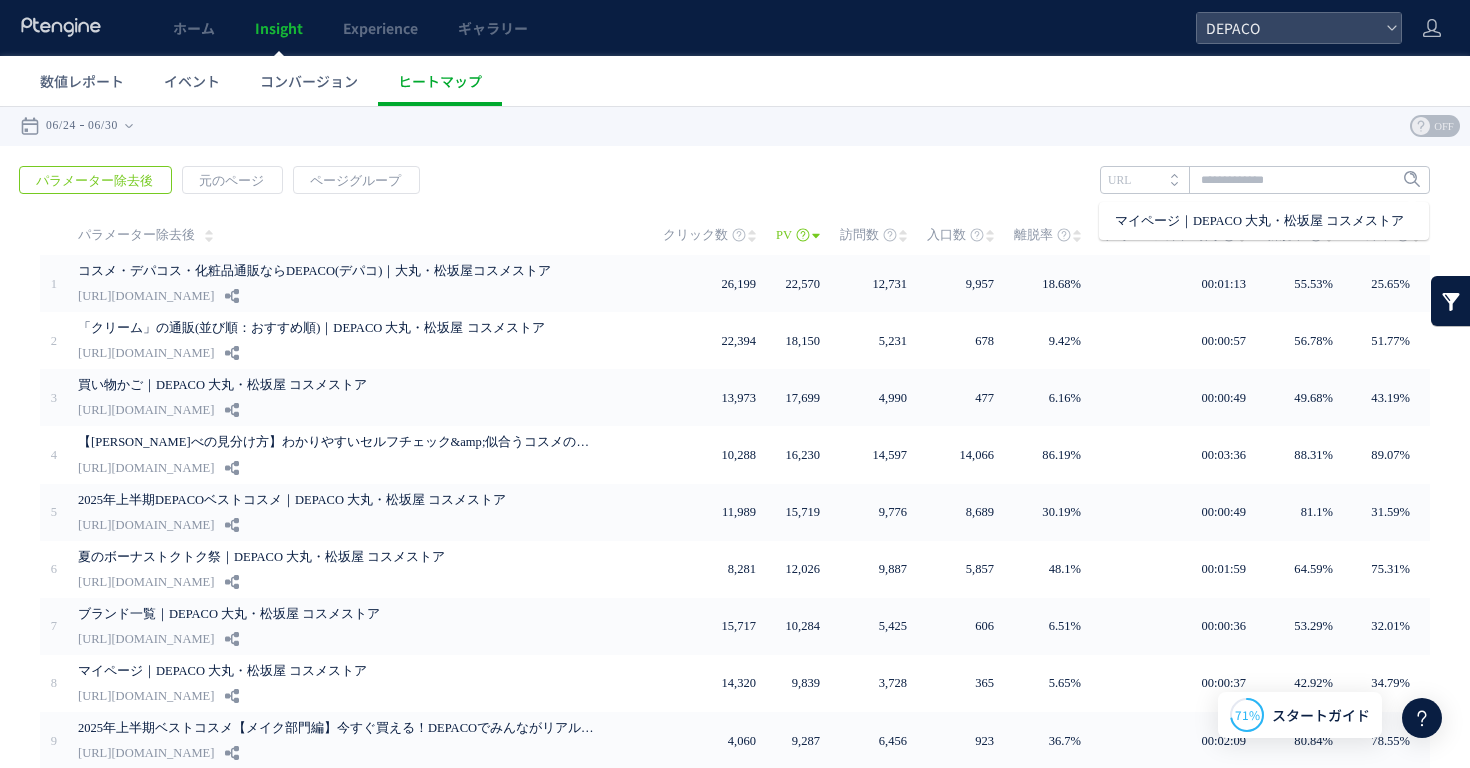 click on "URL" at bounding box center (1144, 180) 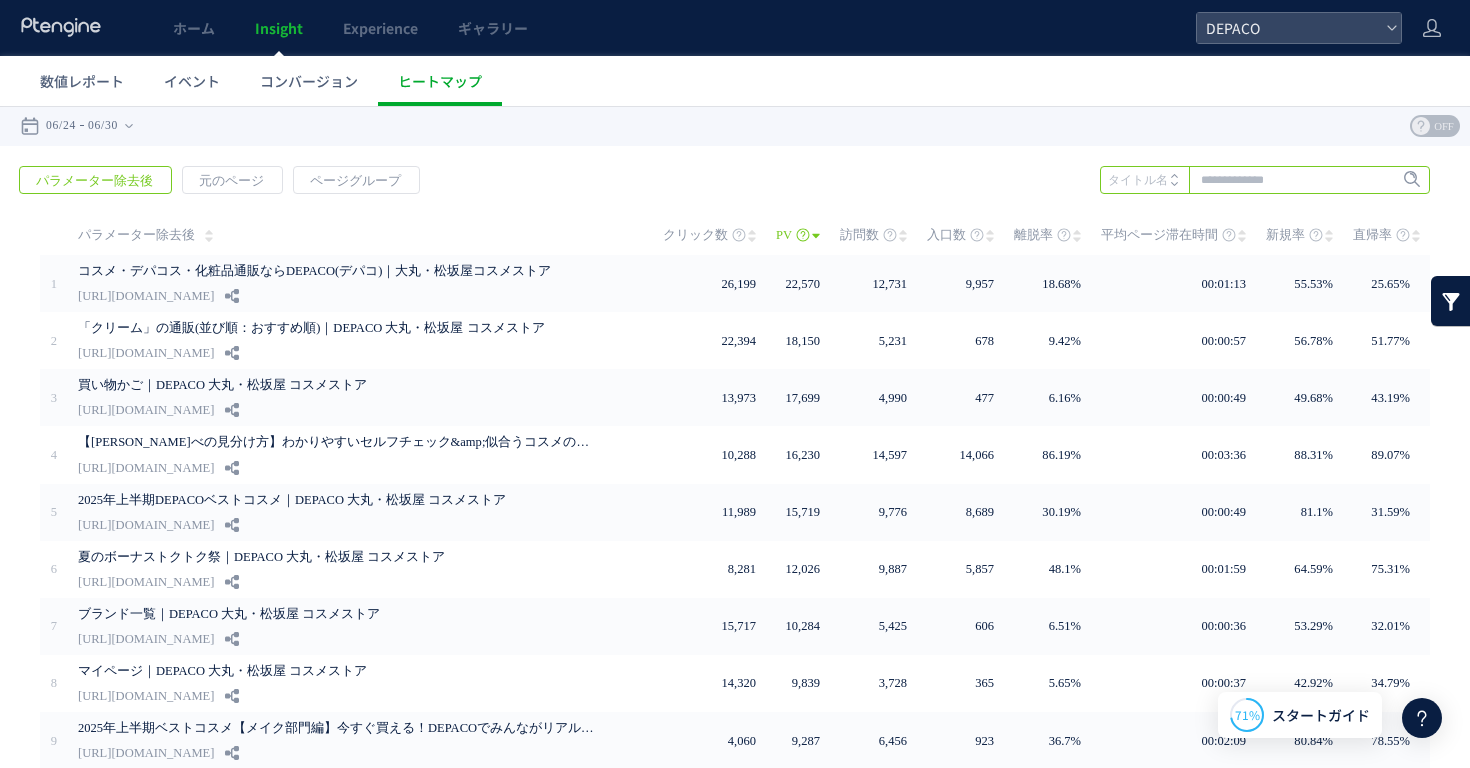 click at bounding box center (1265, 180) 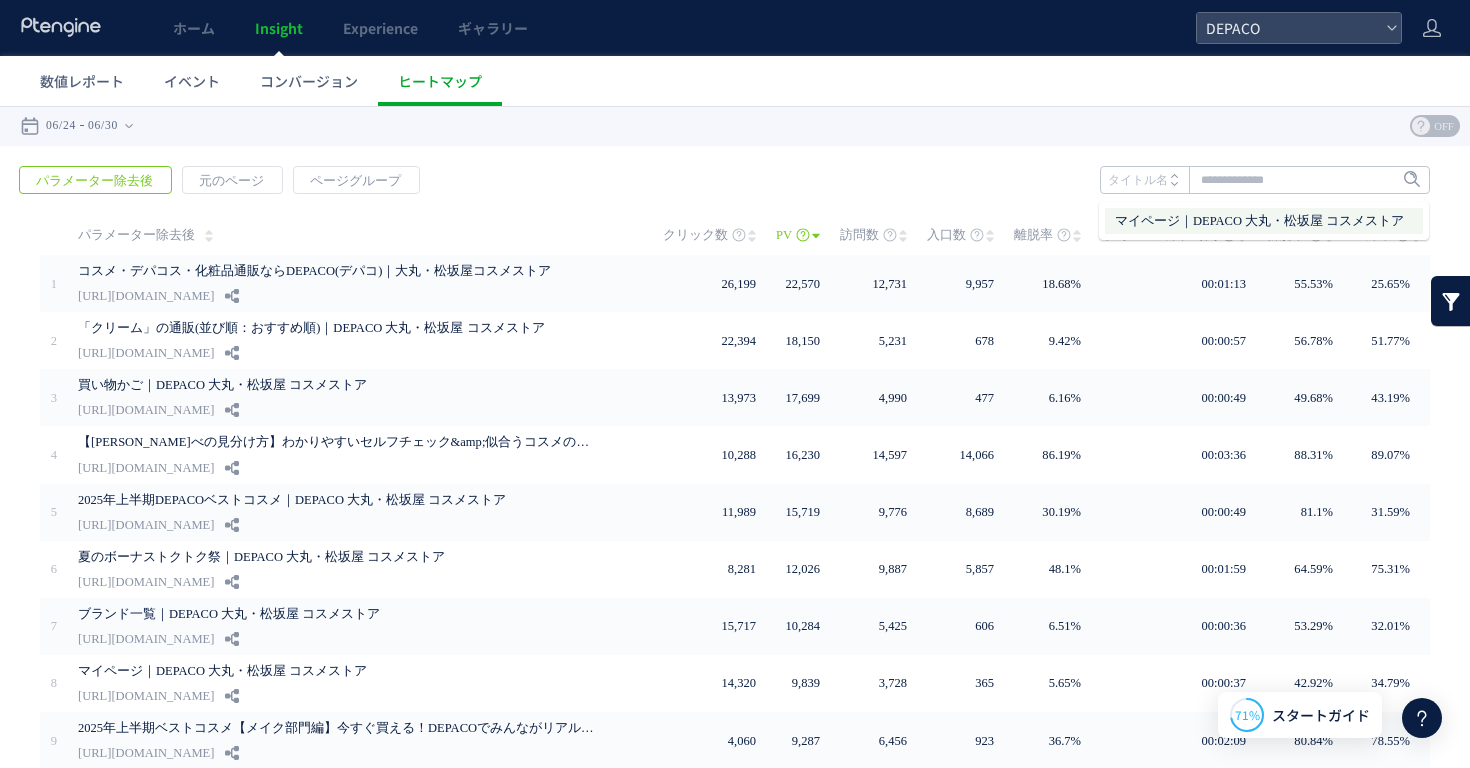 click on "マイページ｜DEPACO 大丸・松坂屋 コスメストア" at bounding box center (1264, 221) 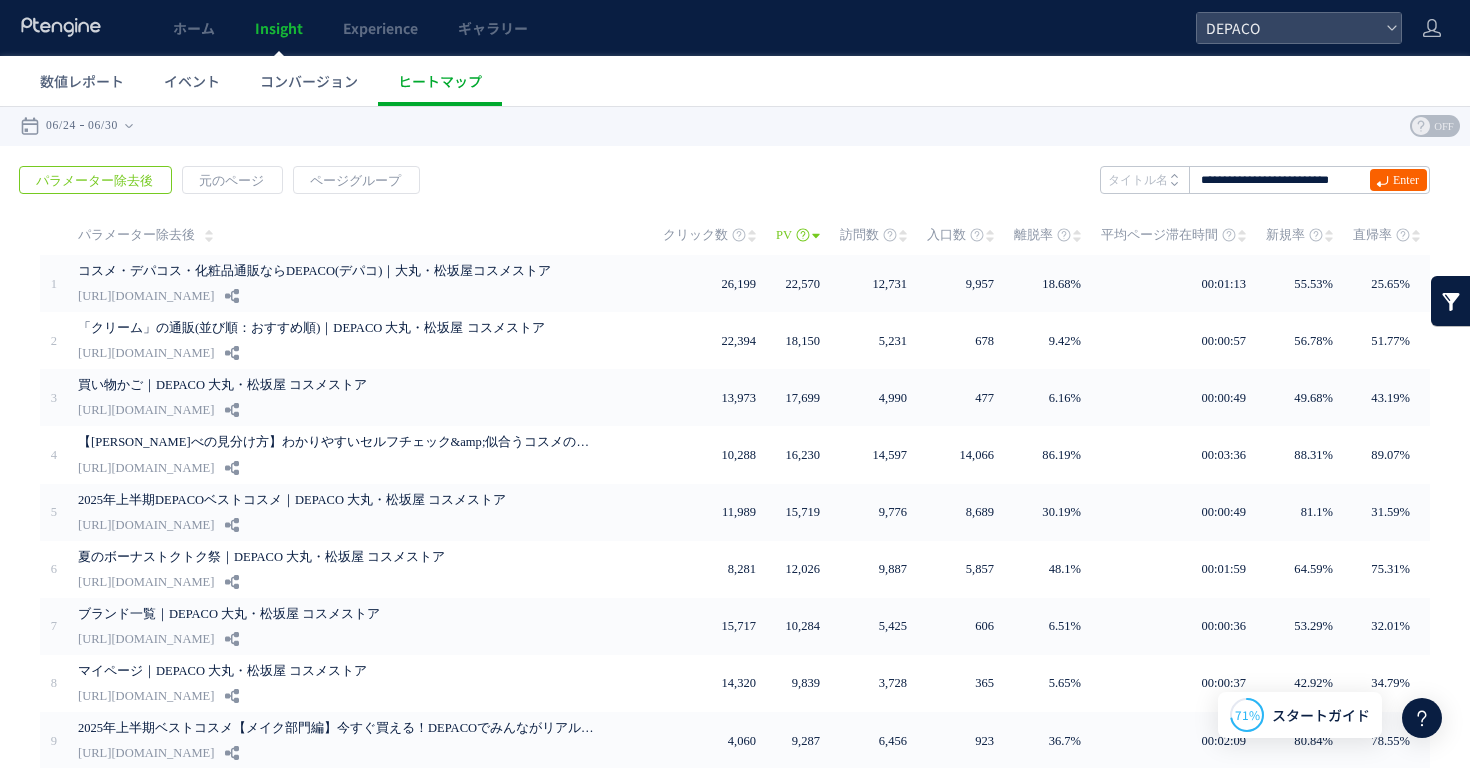 click on "Enter" at bounding box center (1406, 180) 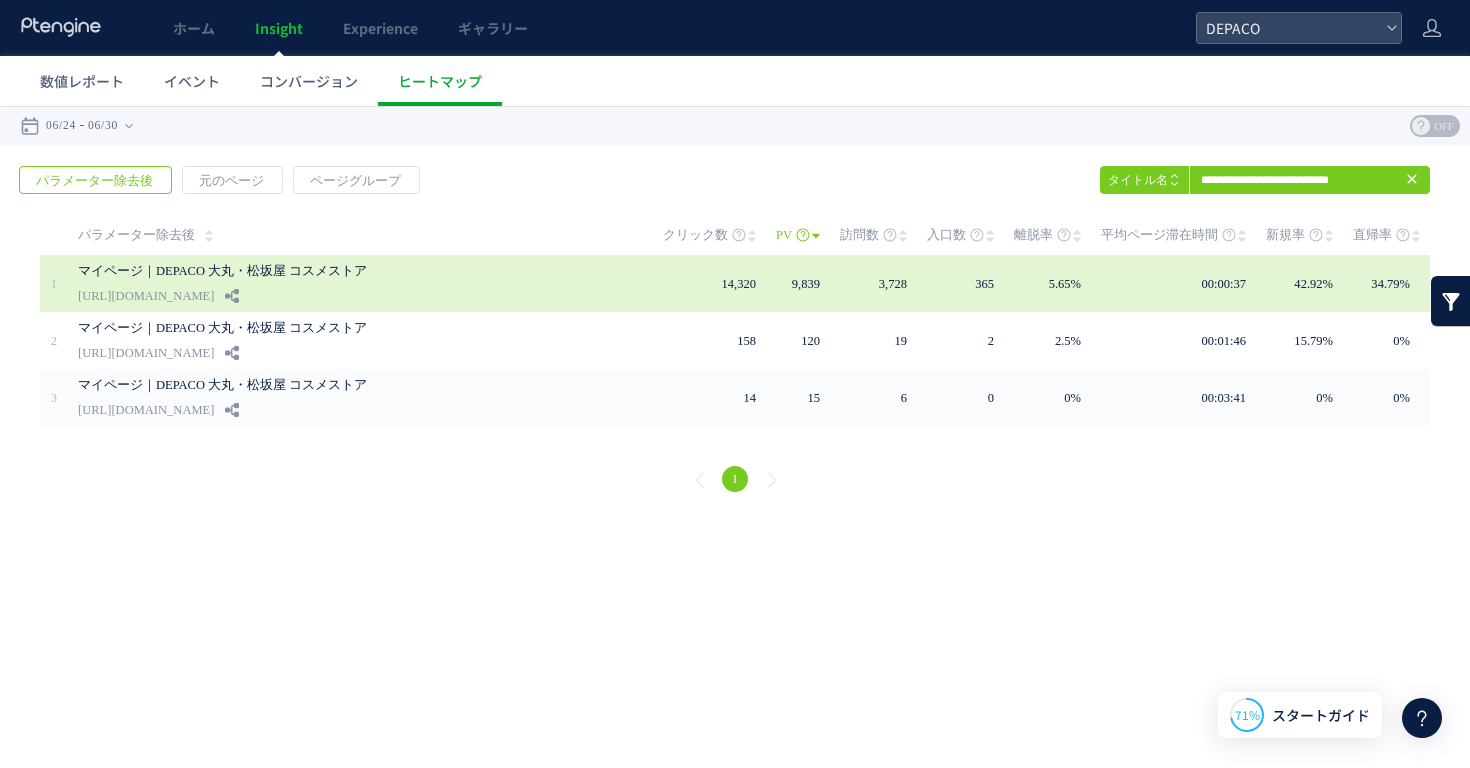 click on "[URL][DOMAIN_NAME]" at bounding box center [146, 296] 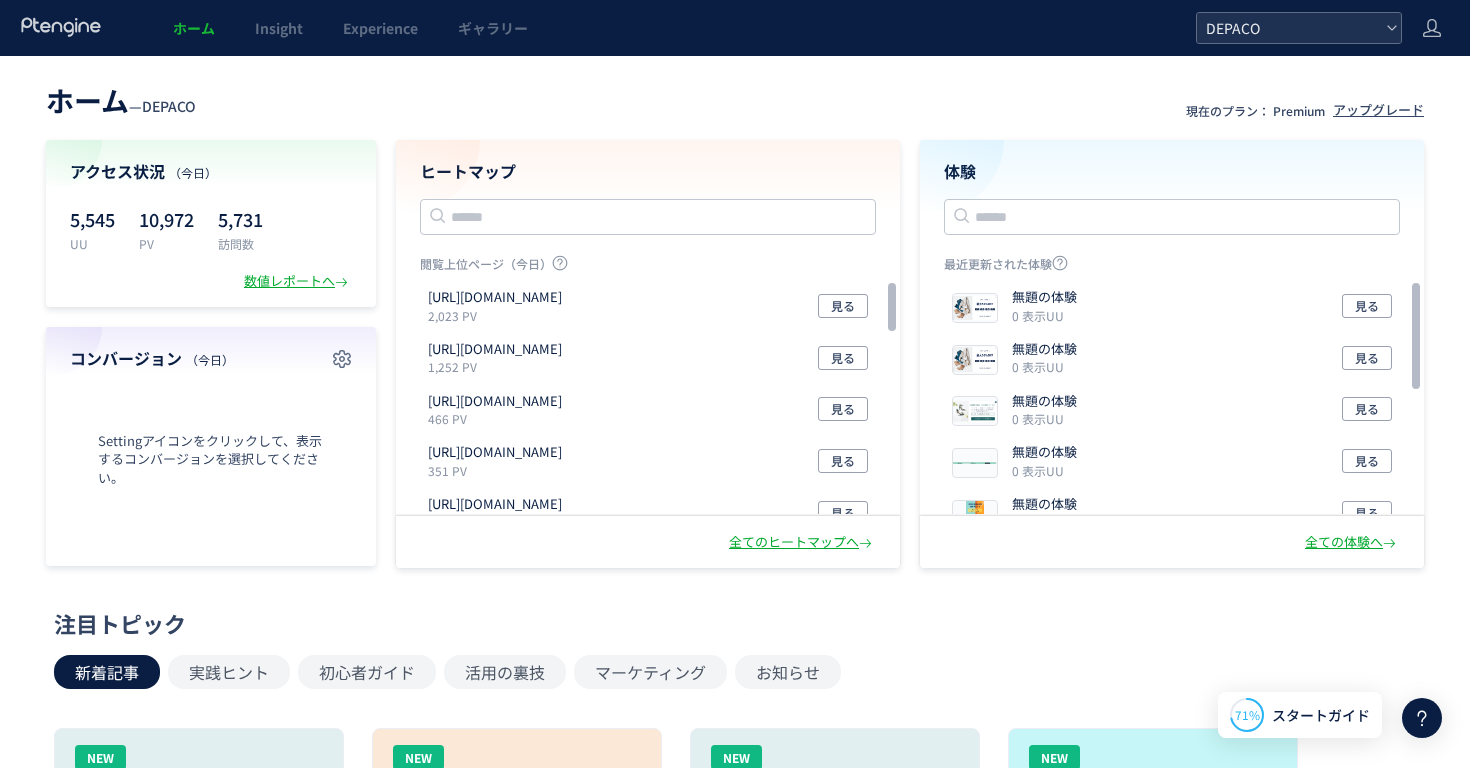 scroll, scrollTop: 0, scrollLeft: 0, axis: both 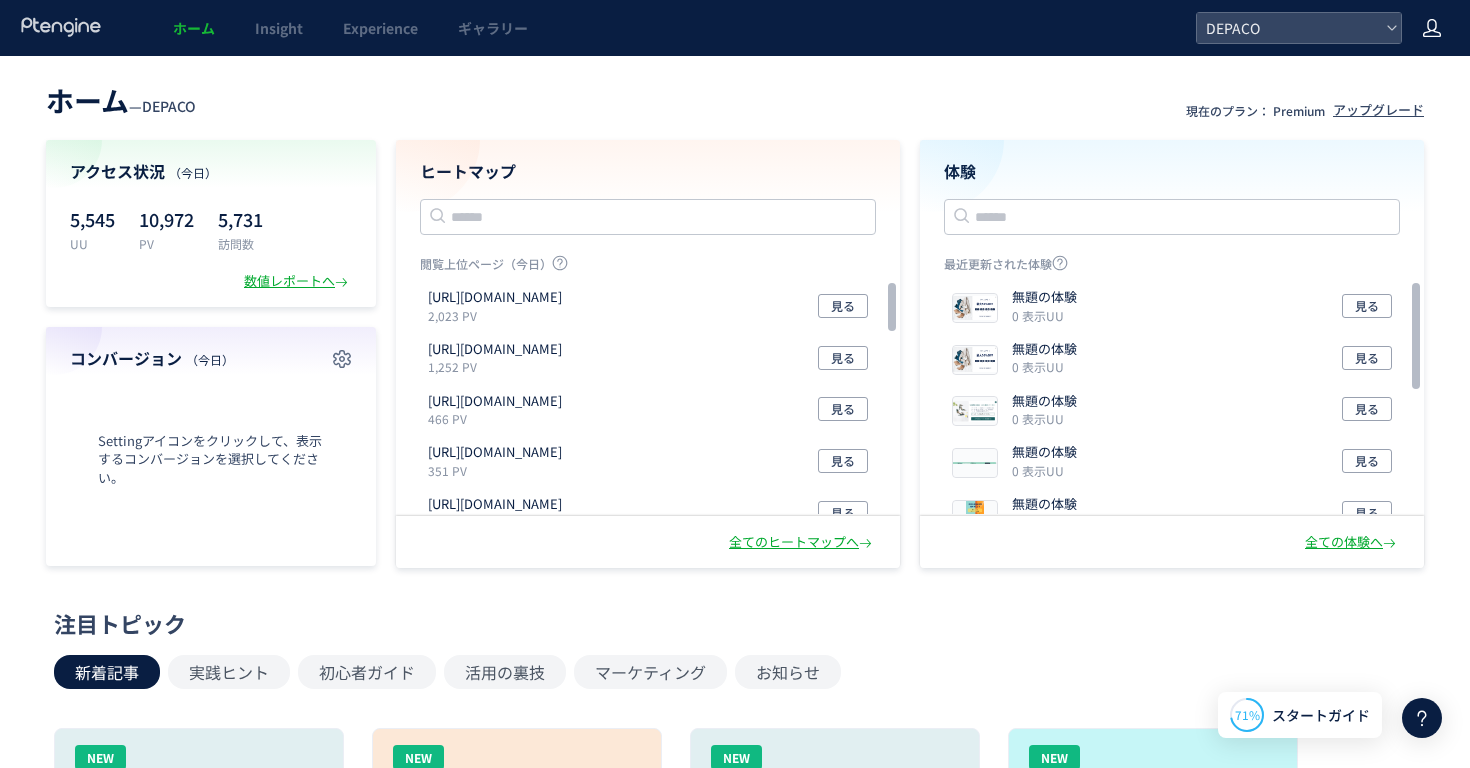 click 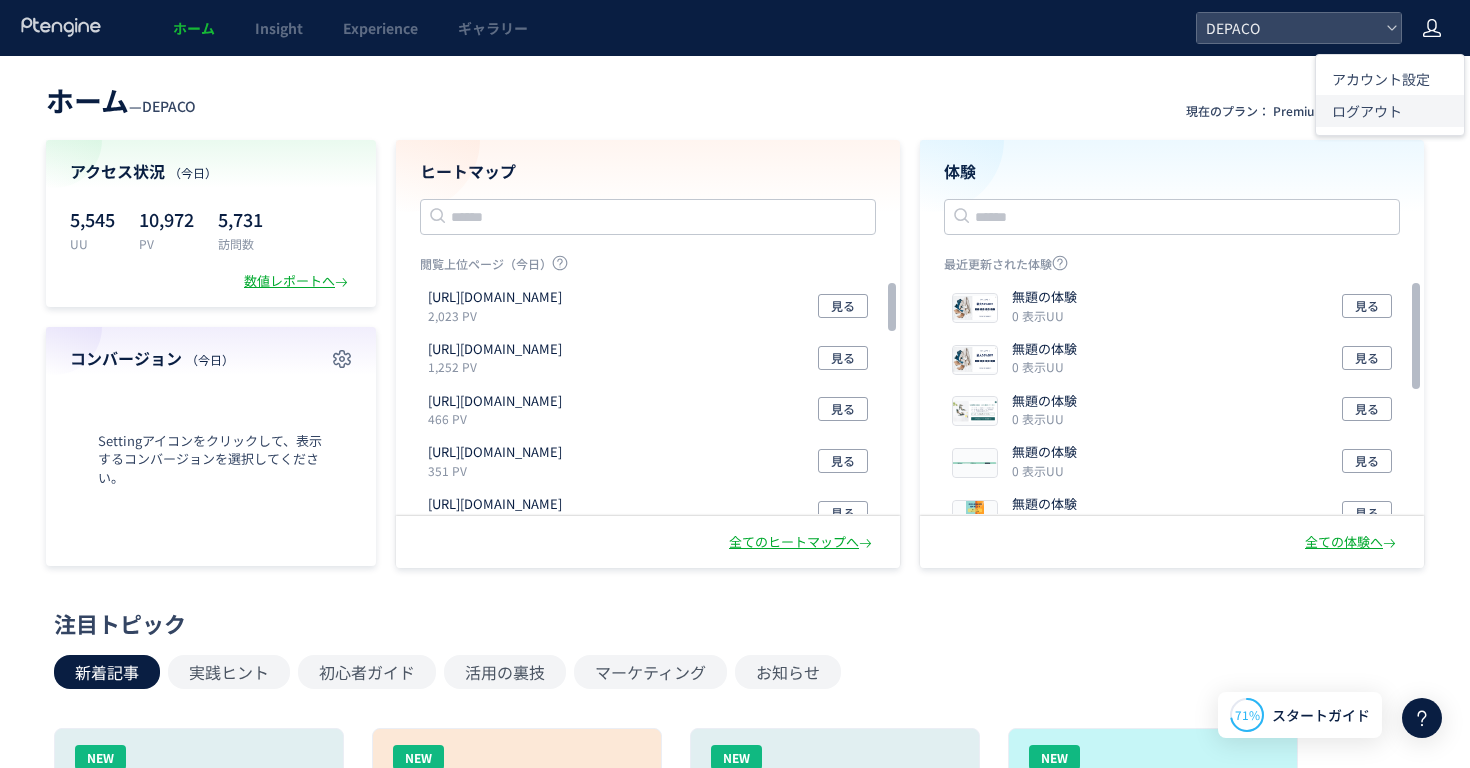 click on "ログアウト" at bounding box center [1367, 111] 